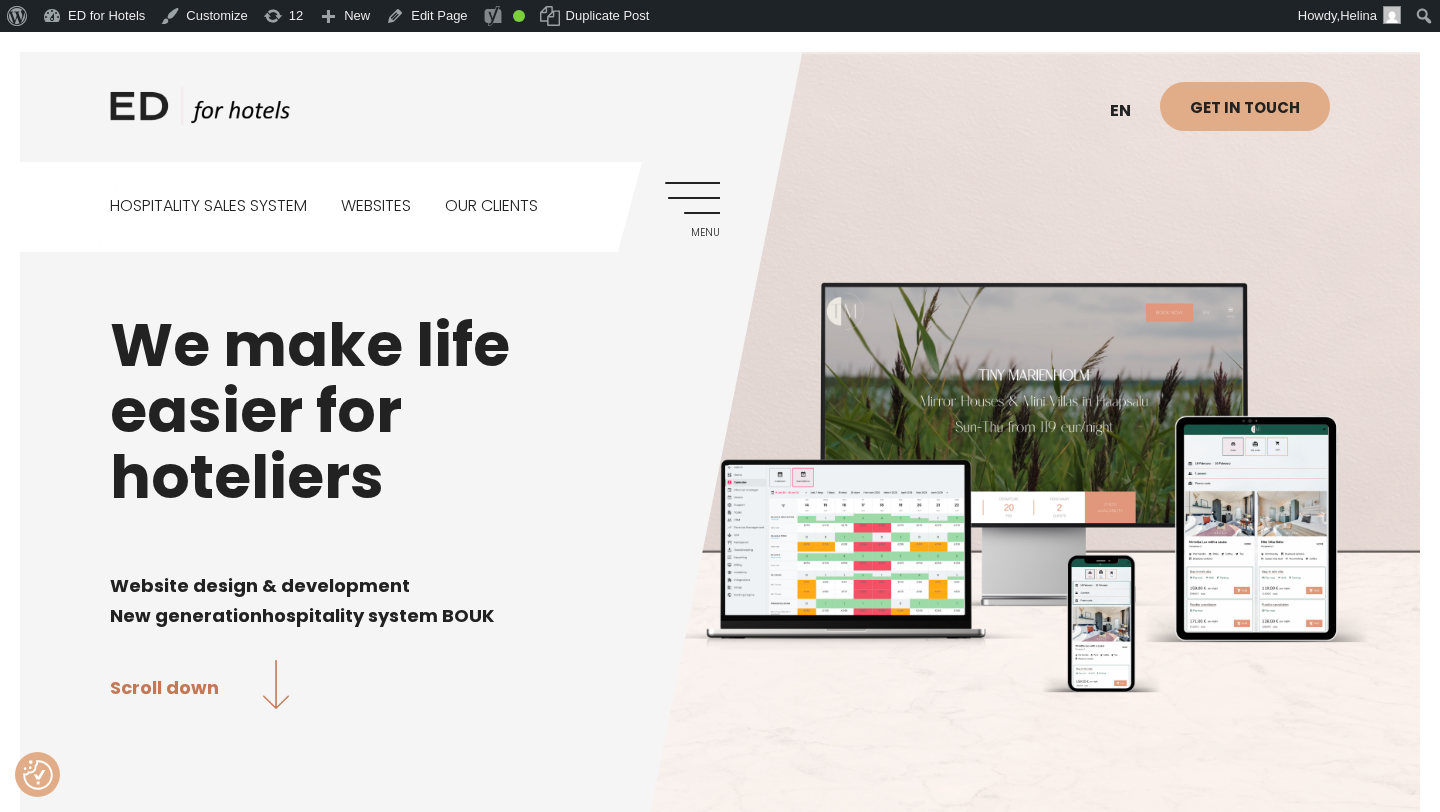 click on "Hospitality sales system" at bounding box center (208, 206) 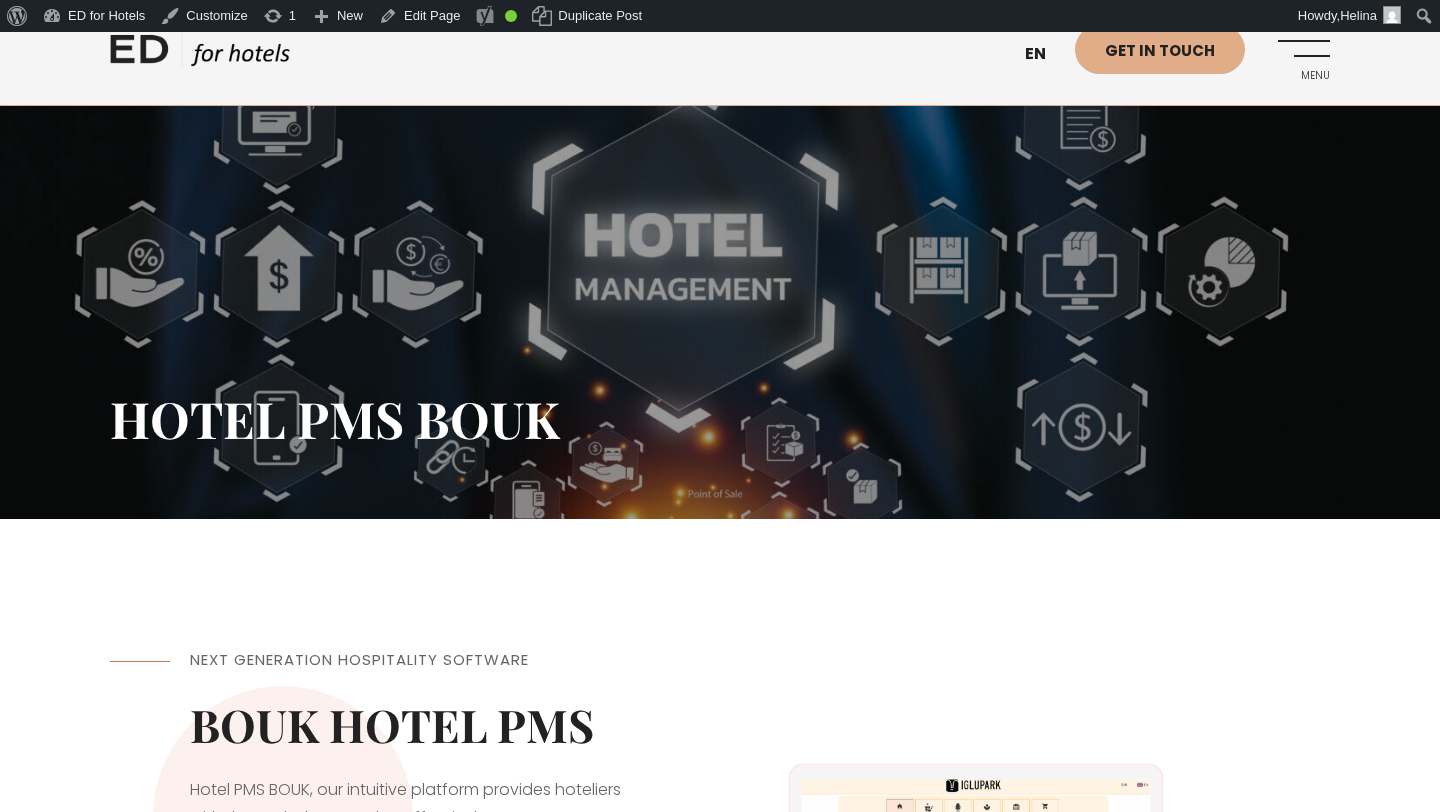 scroll, scrollTop: 0, scrollLeft: 0, axis: both 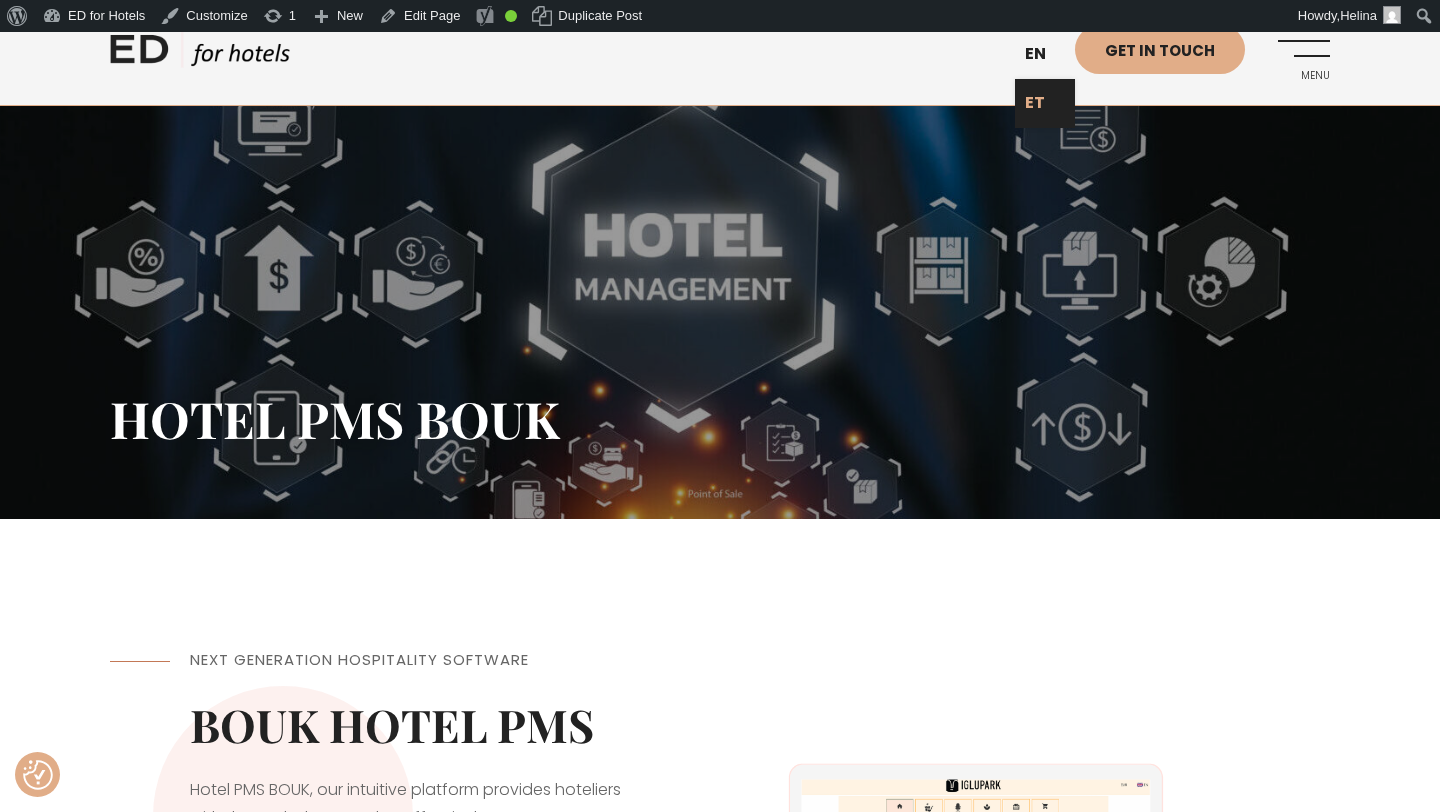 click on "ET" at bounding box center (1045, 103) 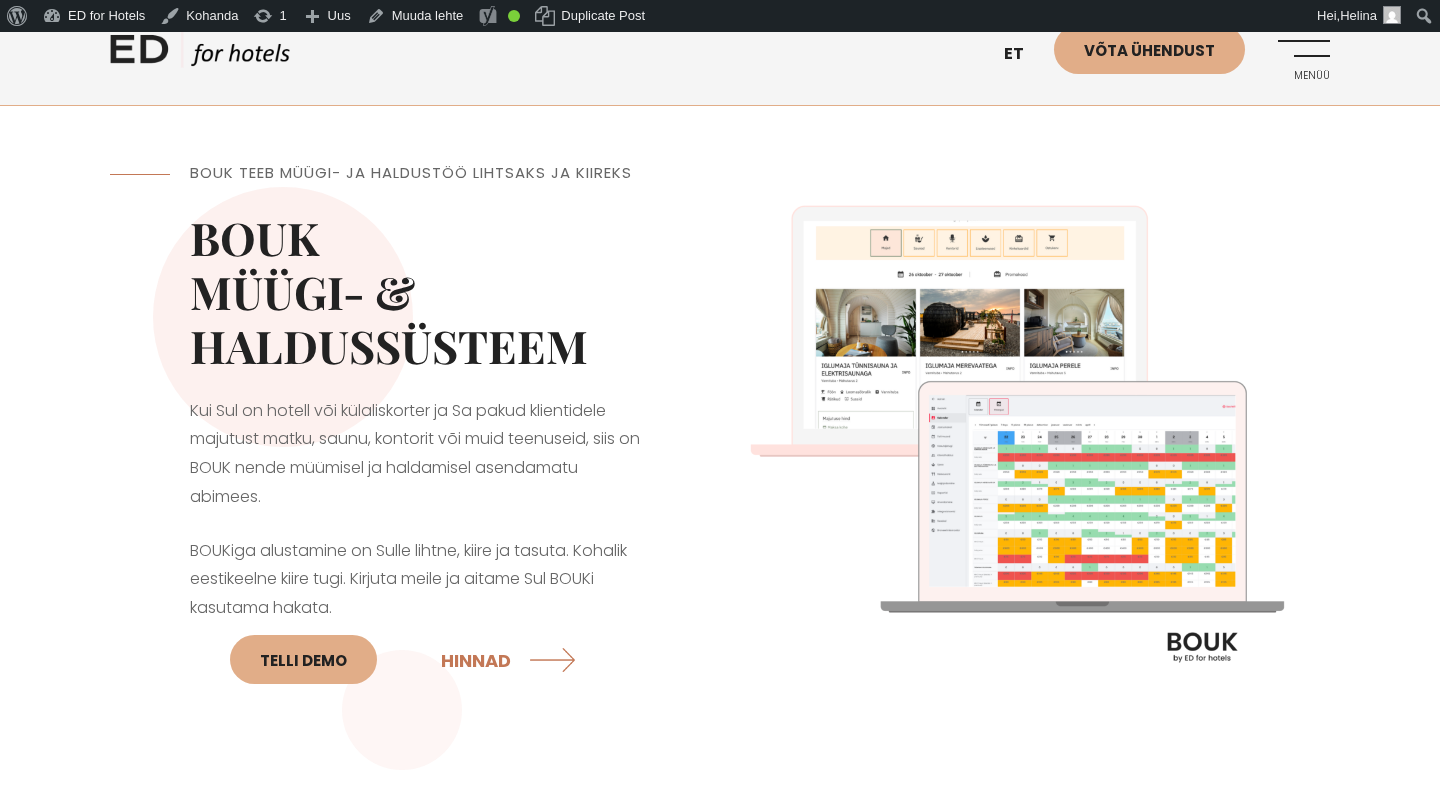 scroll, scrollTop: 0, scrollLeft: 0, axis: both 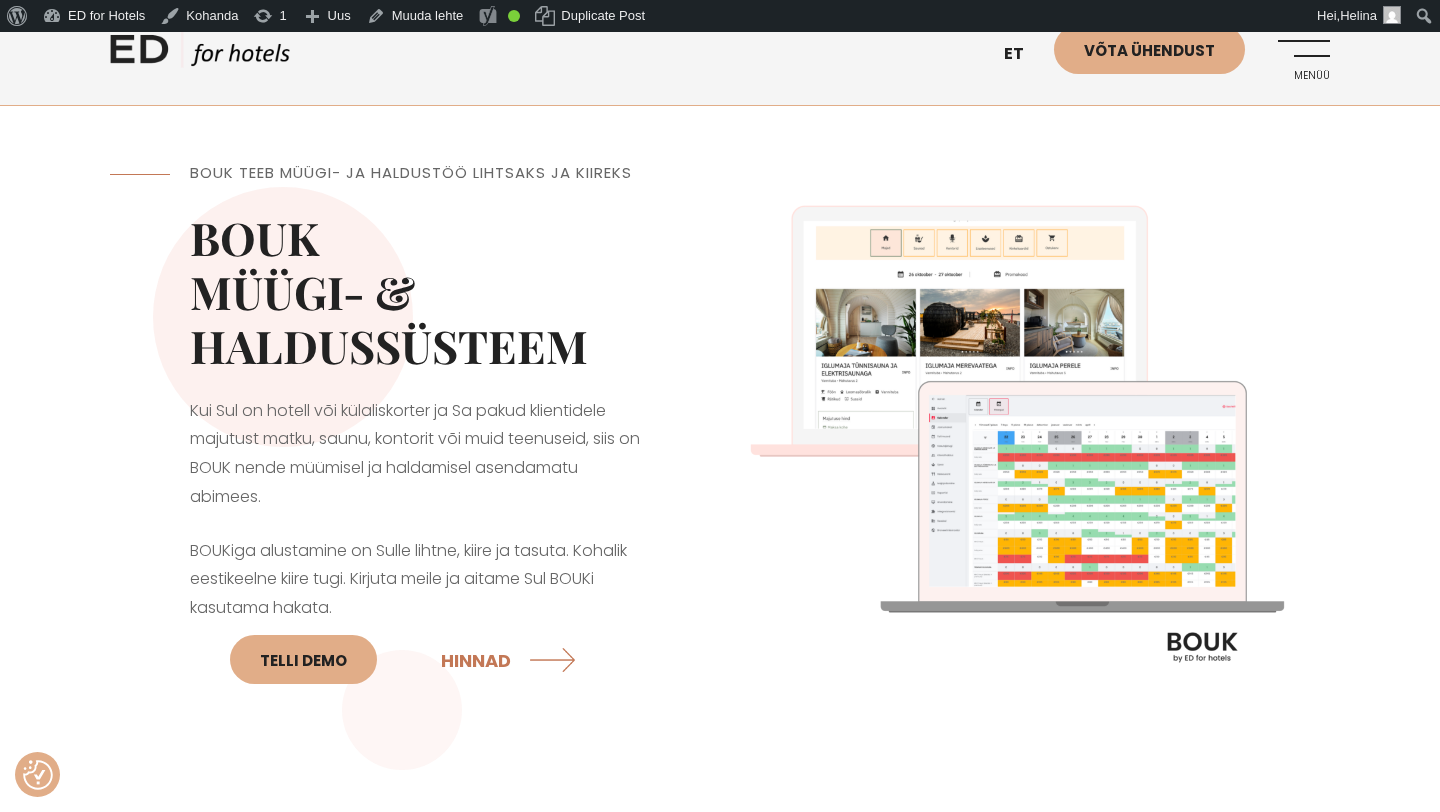 click on "Menüü" at bounding box center (1302, 52) 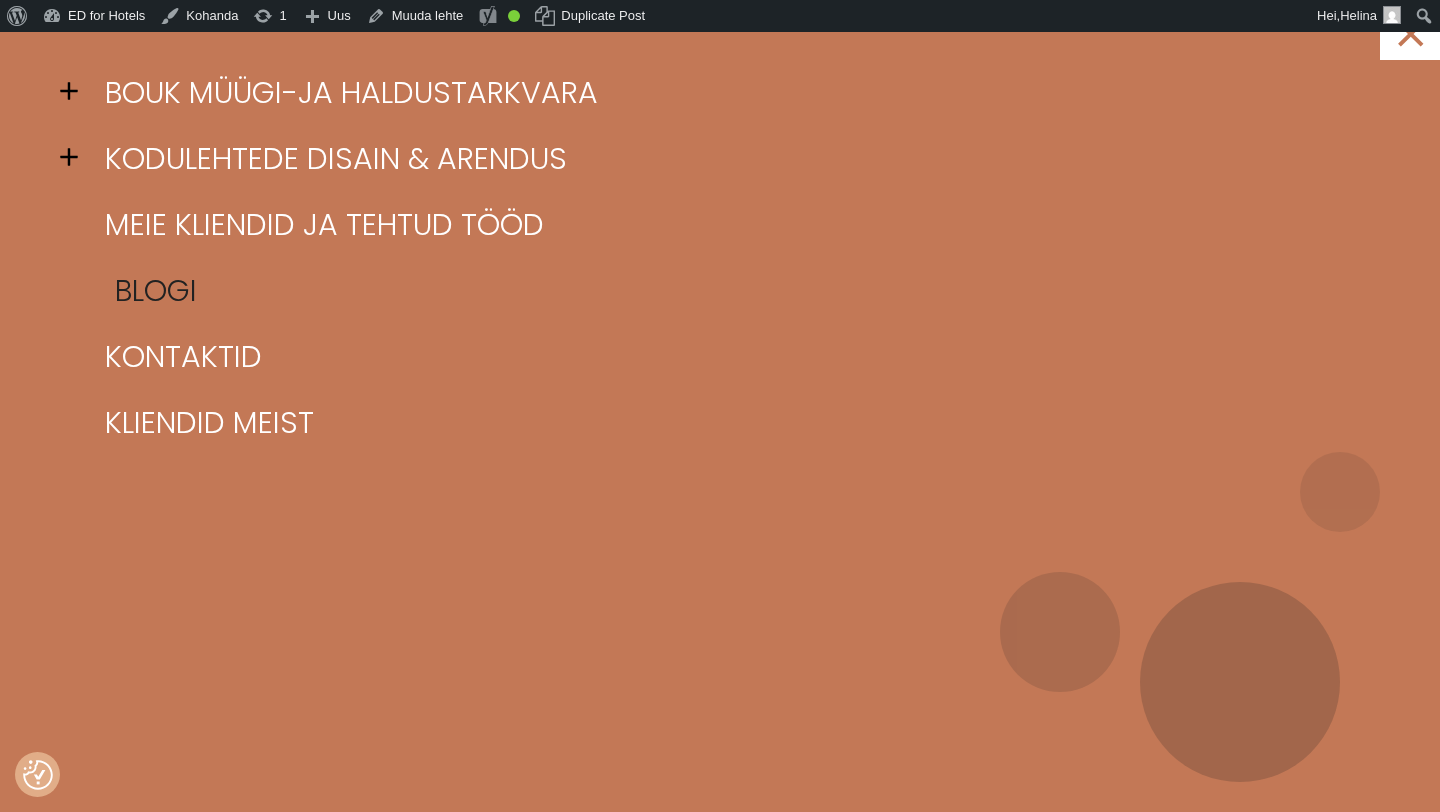 click on "Blogi" at bounding box center [745, 291] 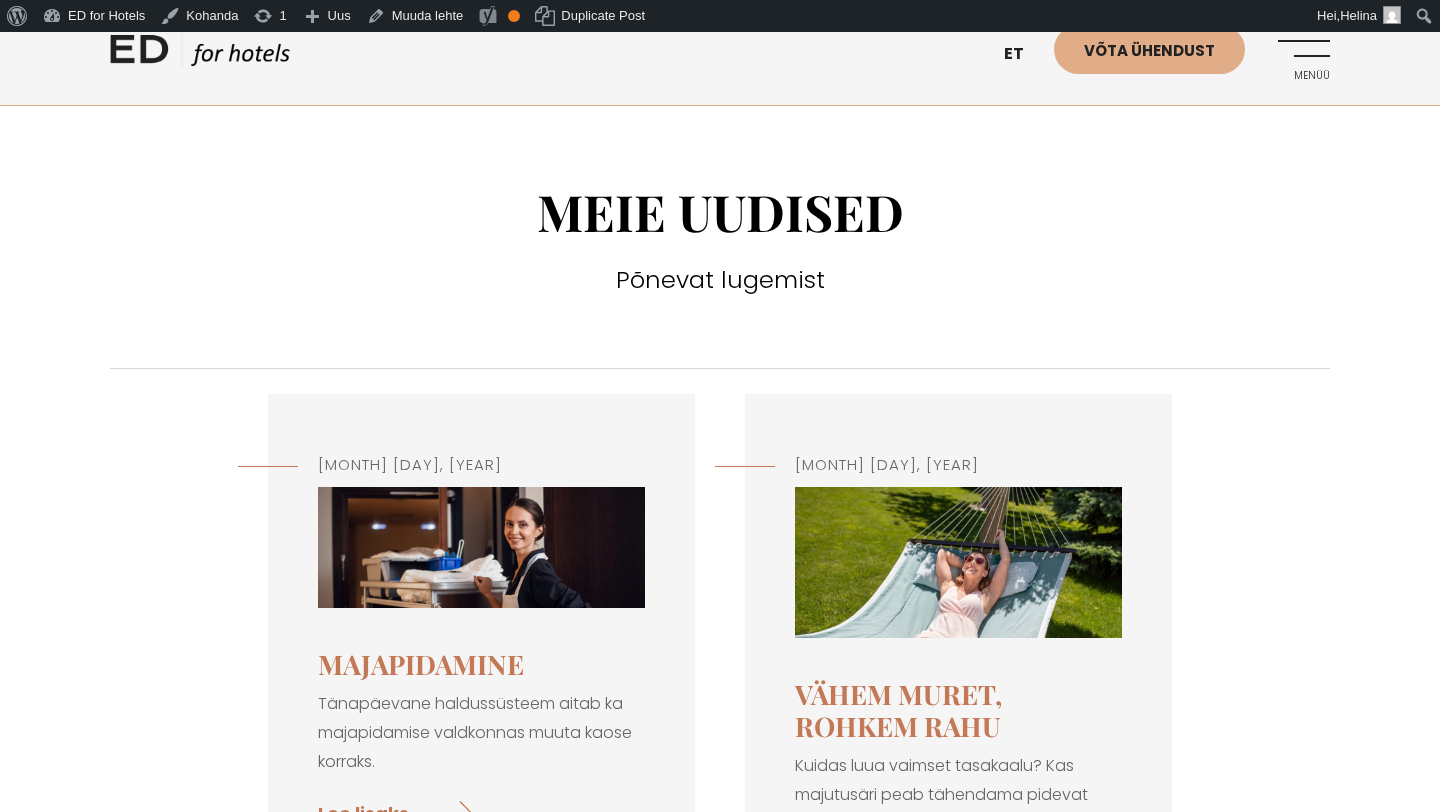 scroll, scrollTop: 0, scrollLeft: 0, axis: both 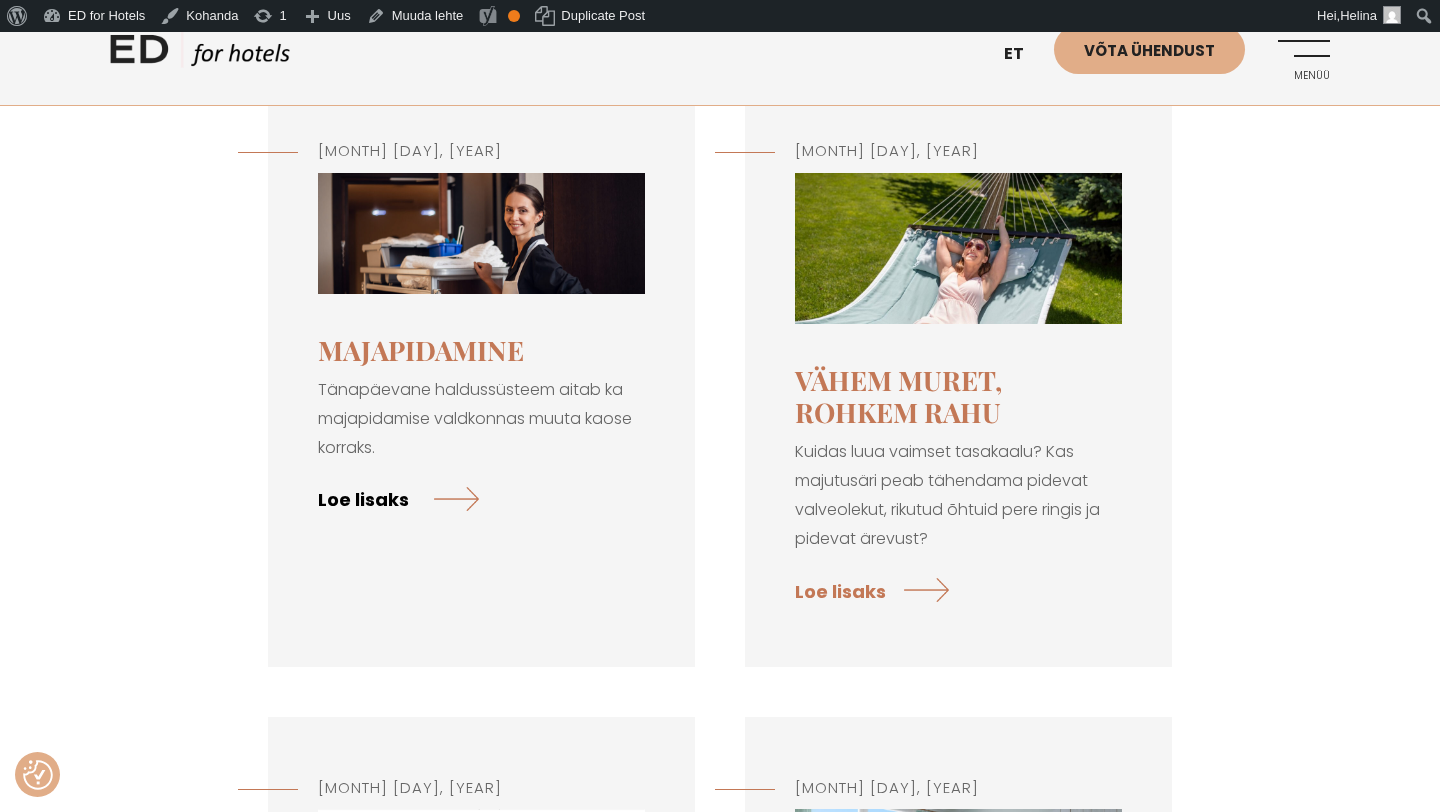 click on "Loe lisaks" at bounding box center [398, 498] 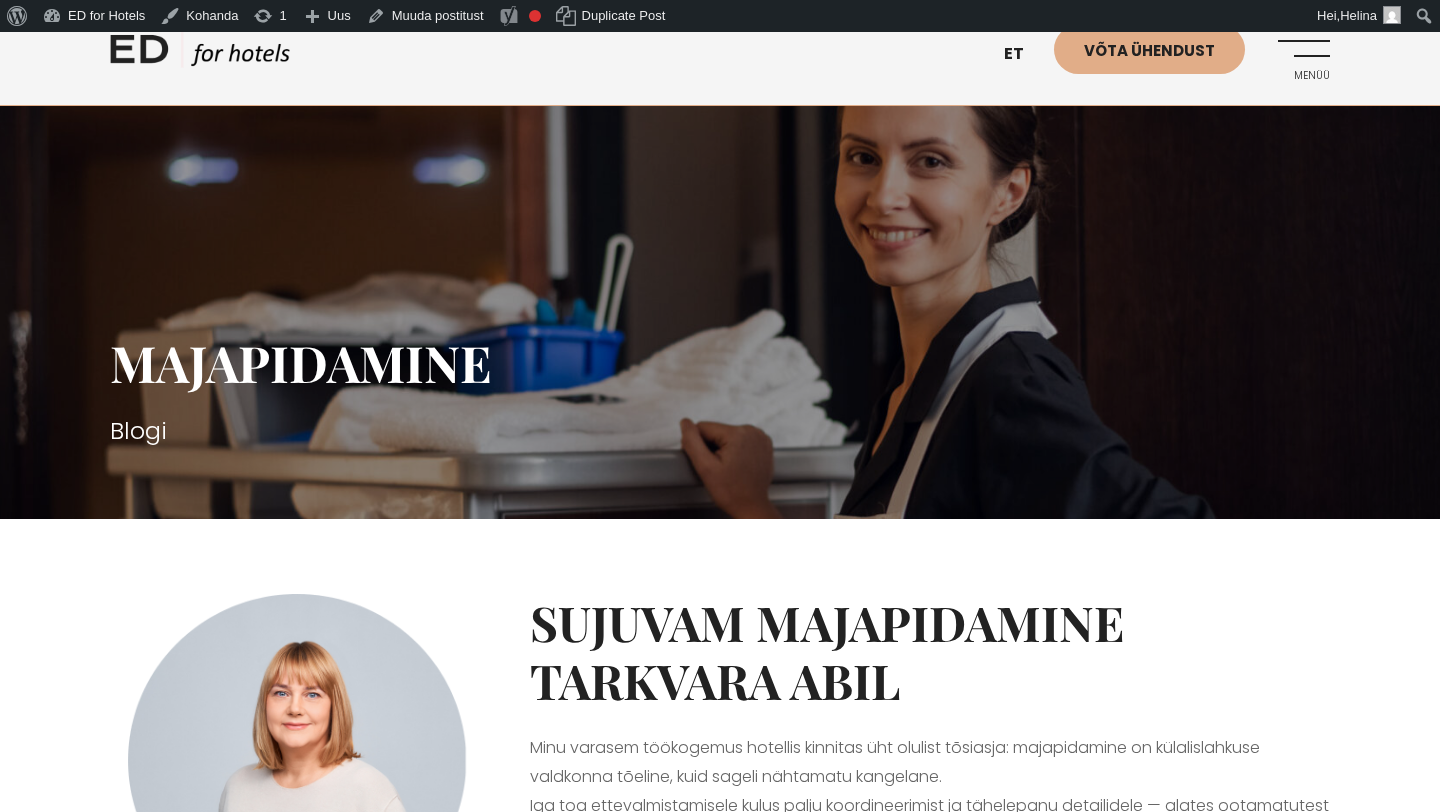 scroll, scrollTop: 0, scrollLeft: 0, axis: both 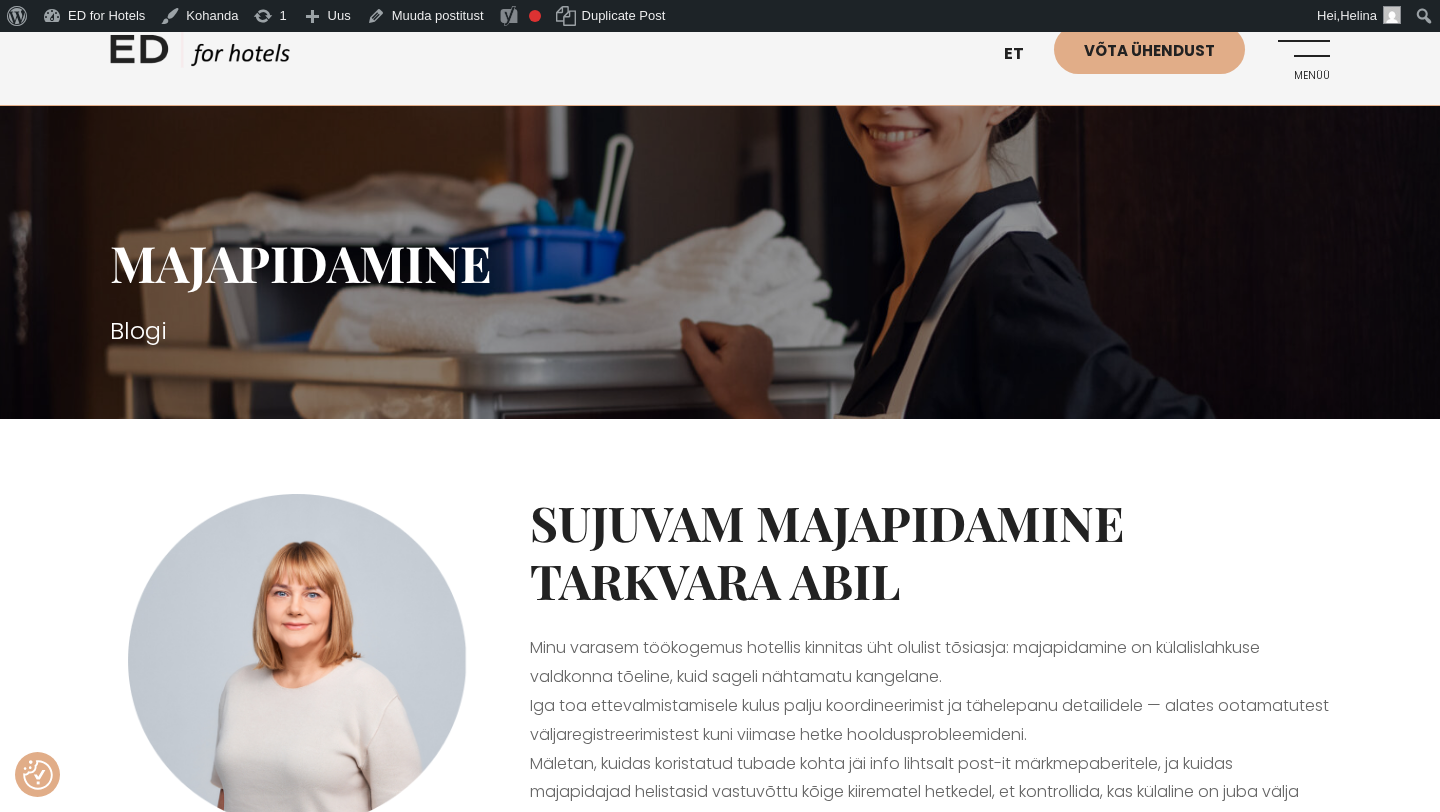 click on "Menüü" at bounding box center (1302, 52) 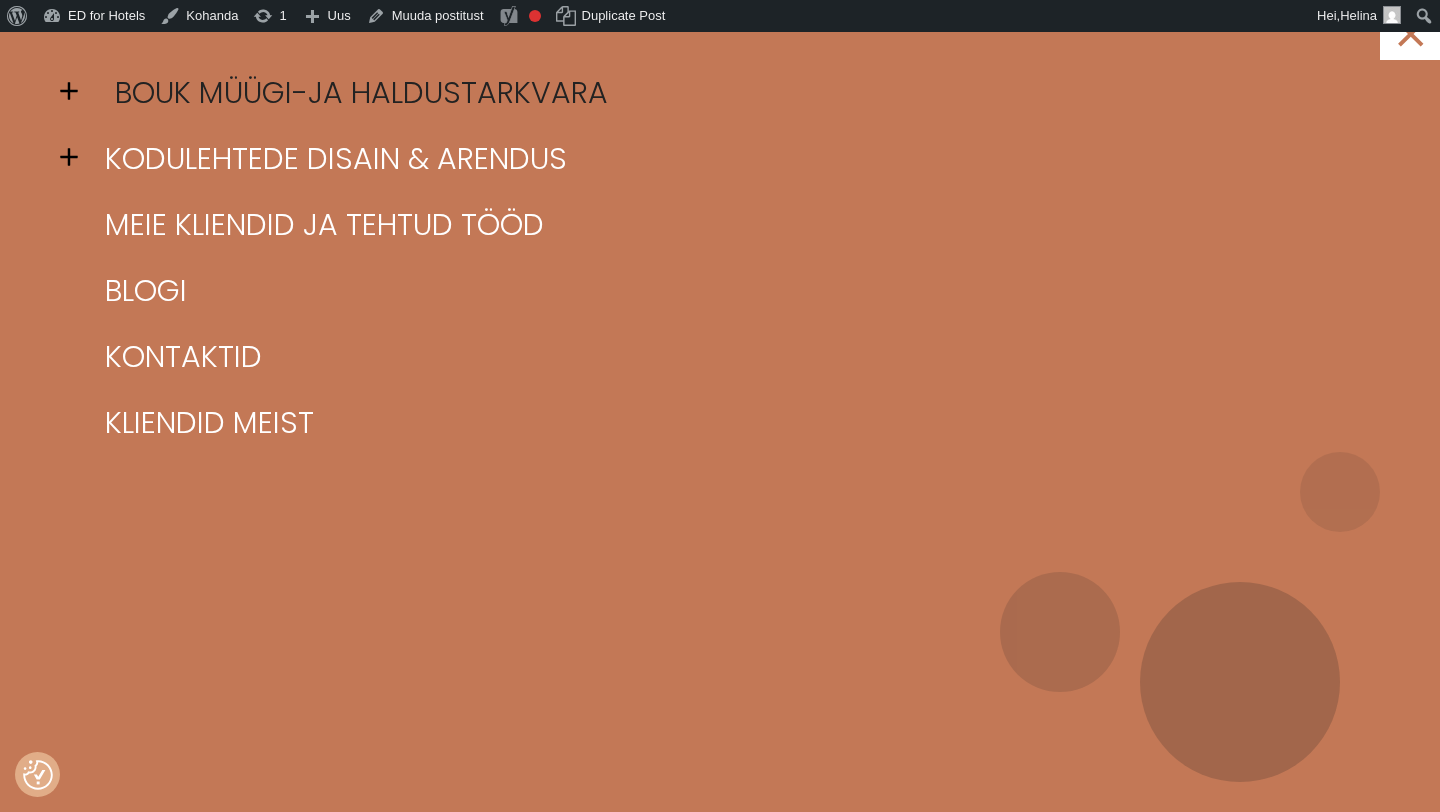 click on "BOUK müügi-ja haldustarkvara" at bounding box center (745, 93) 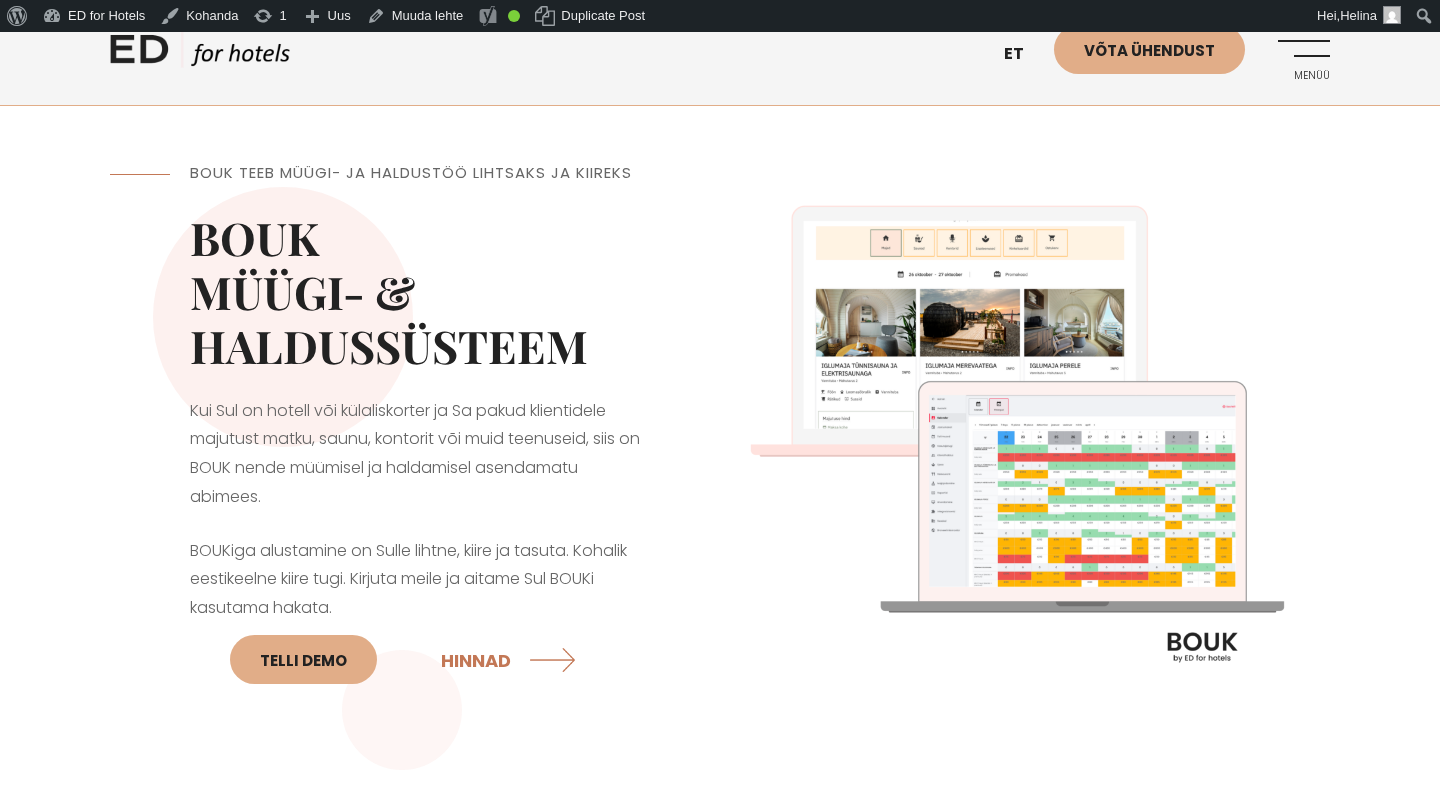 scroll, scrollTop: 0, scrollLeft: 0, axis: both 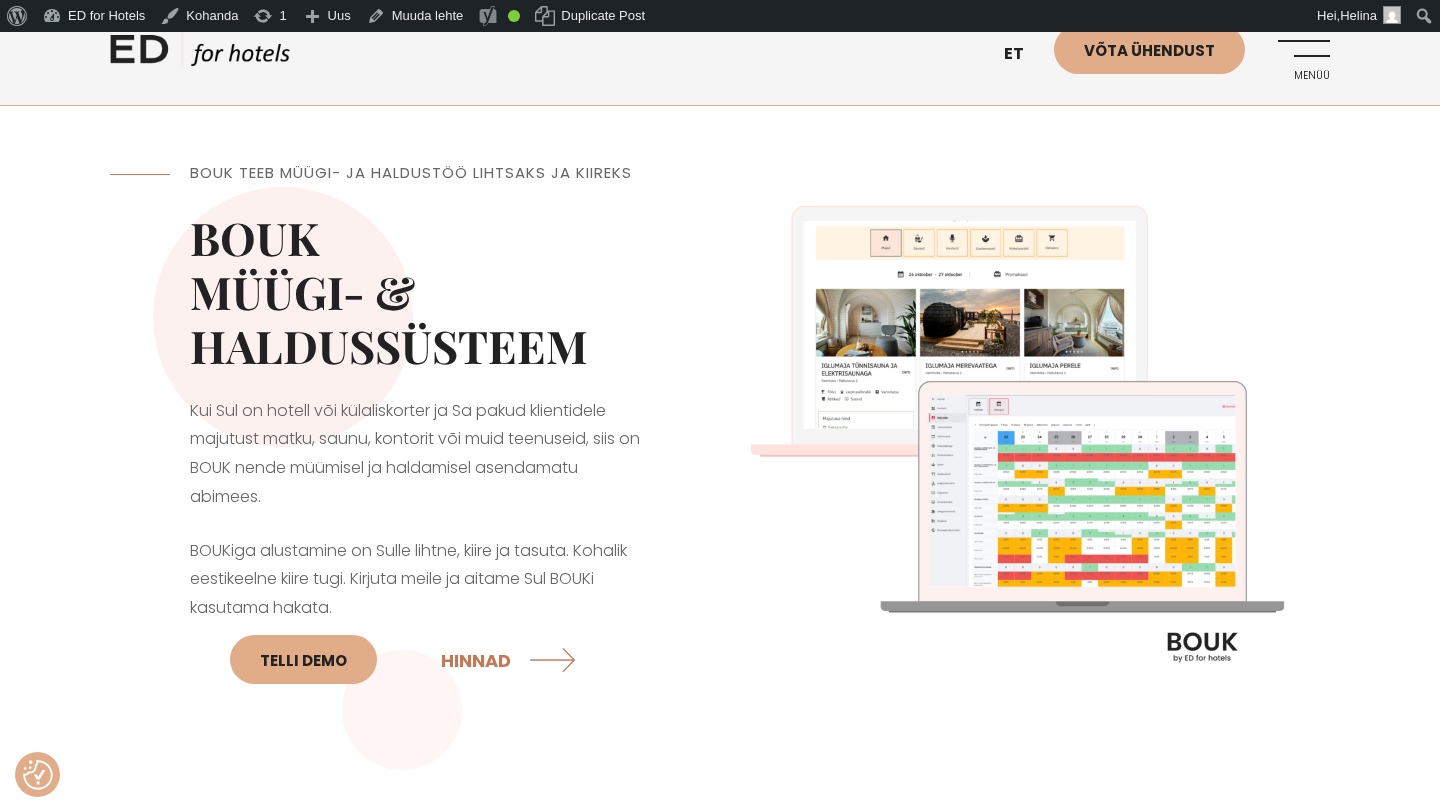 click on "Menüü" at bounding box center [1302, 52] 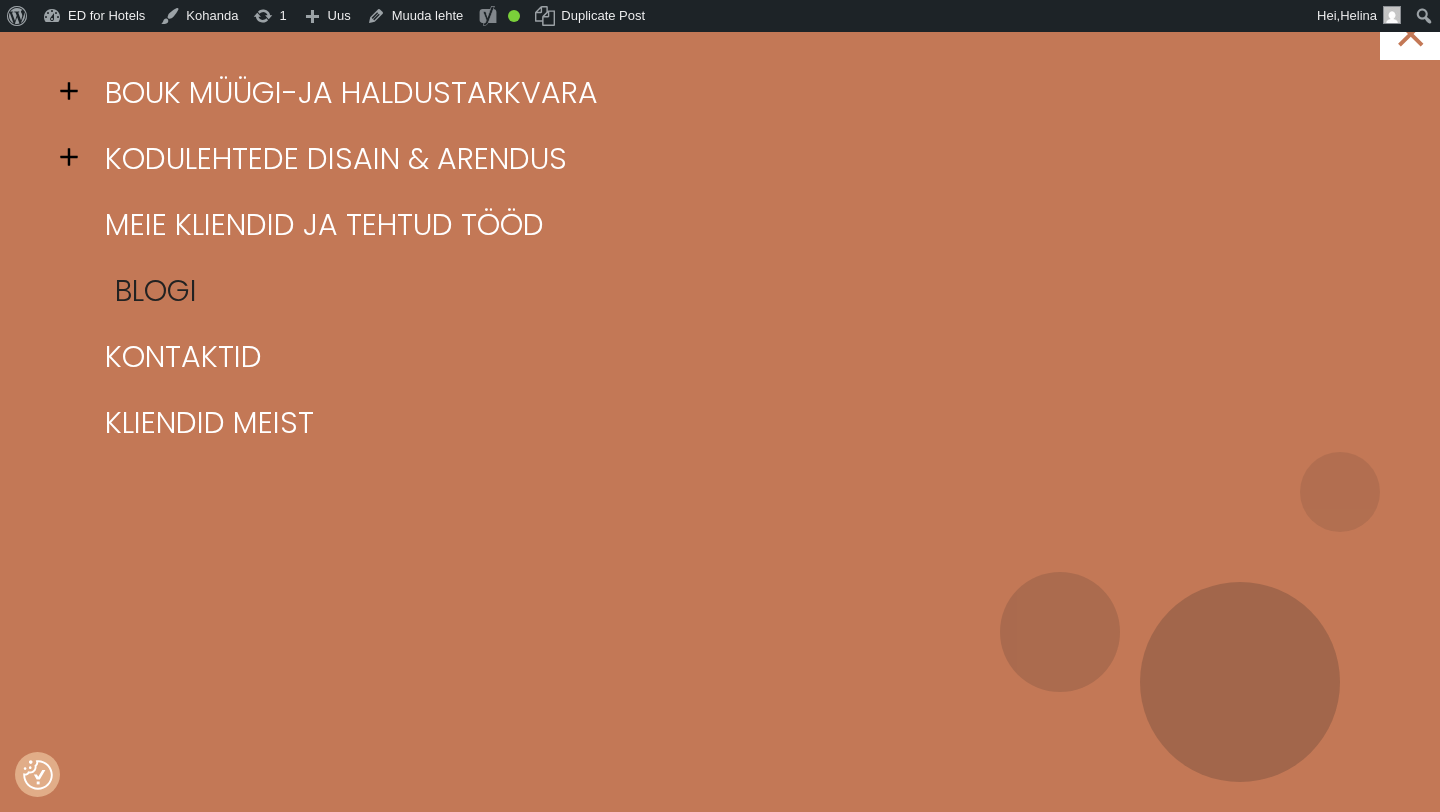 click on "Blogi" at bounding box center (745, 291) 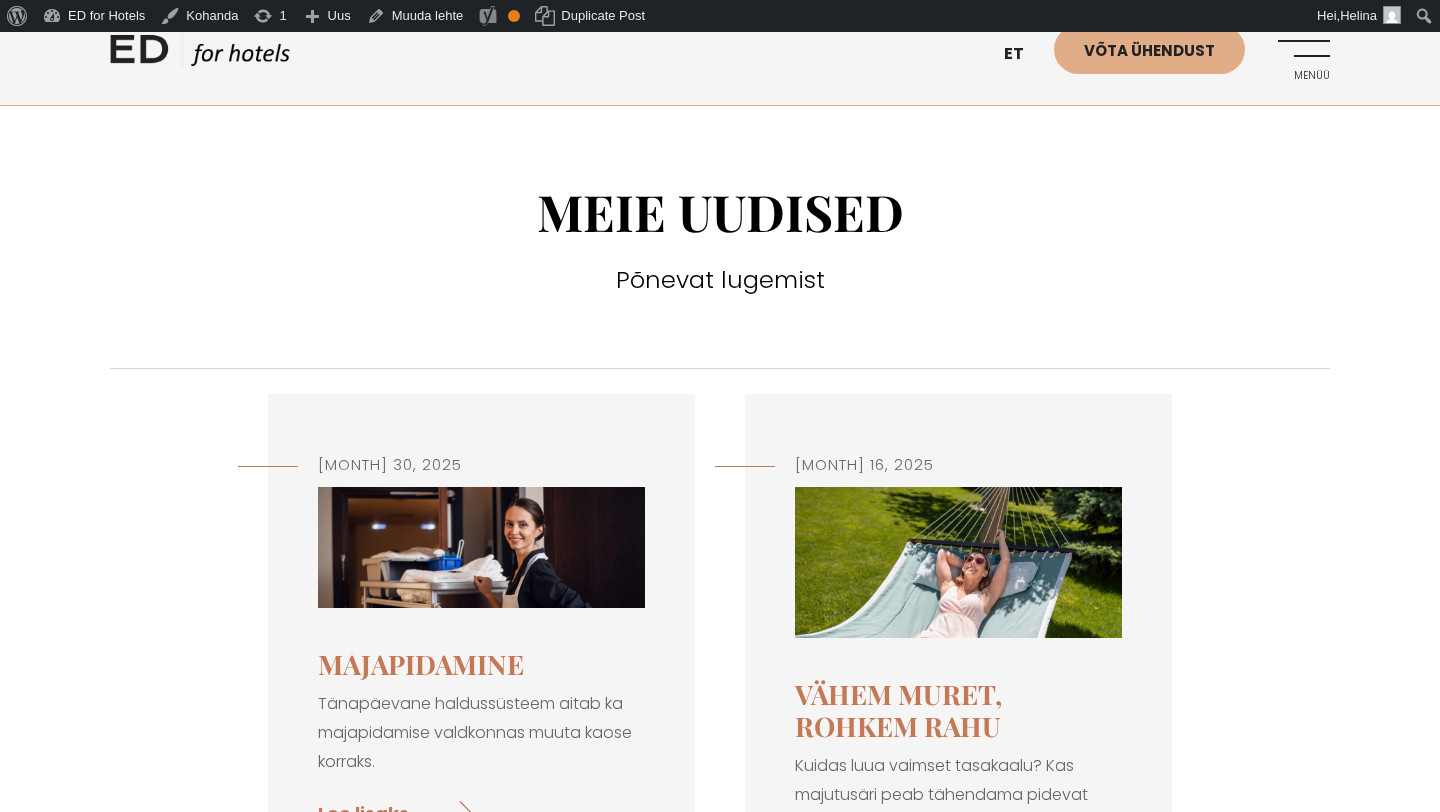 scroll, scrollTop: 0, scrollLeft: 0, axis: both 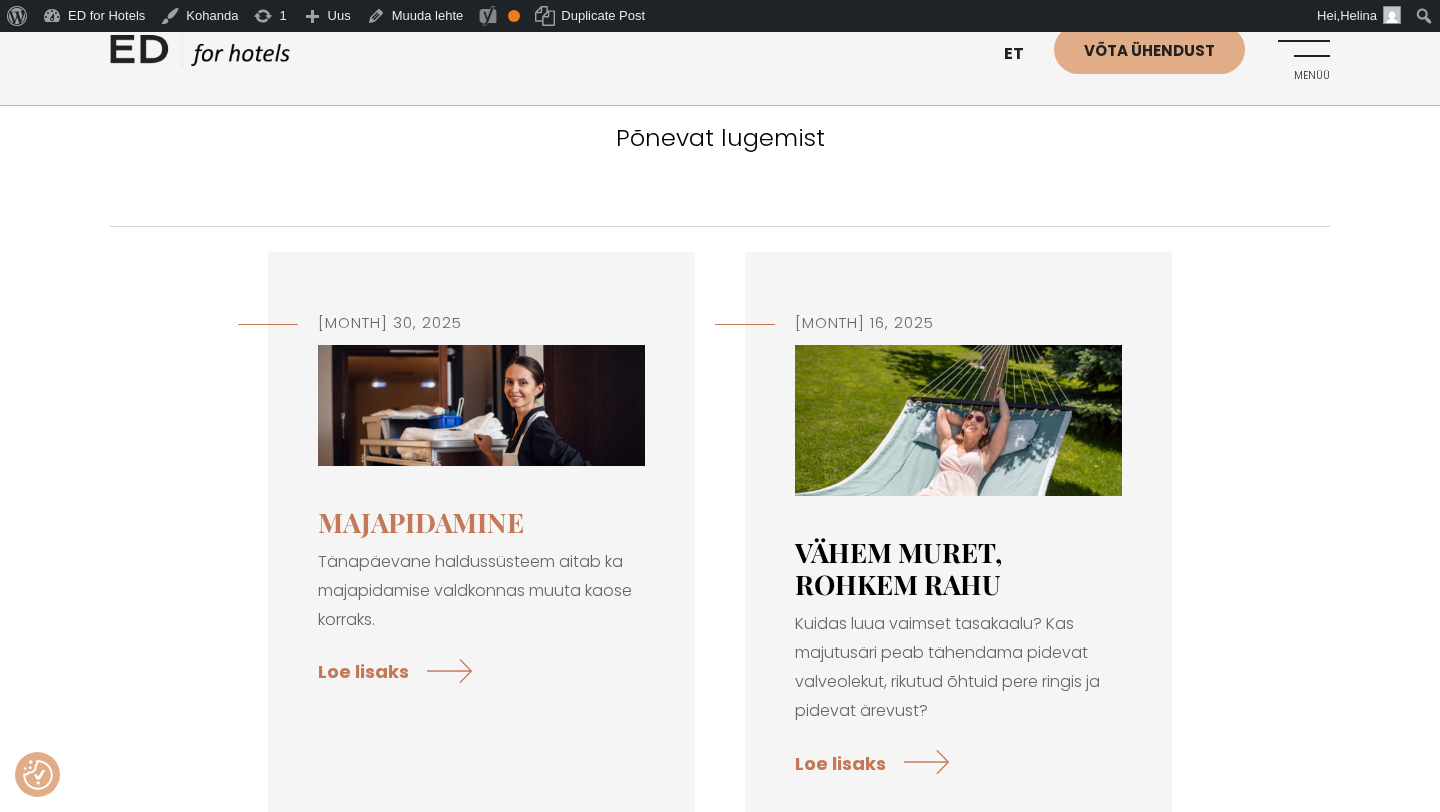 click on "Vähem muret, rohkem rahu" at bounding box center (898, 568) 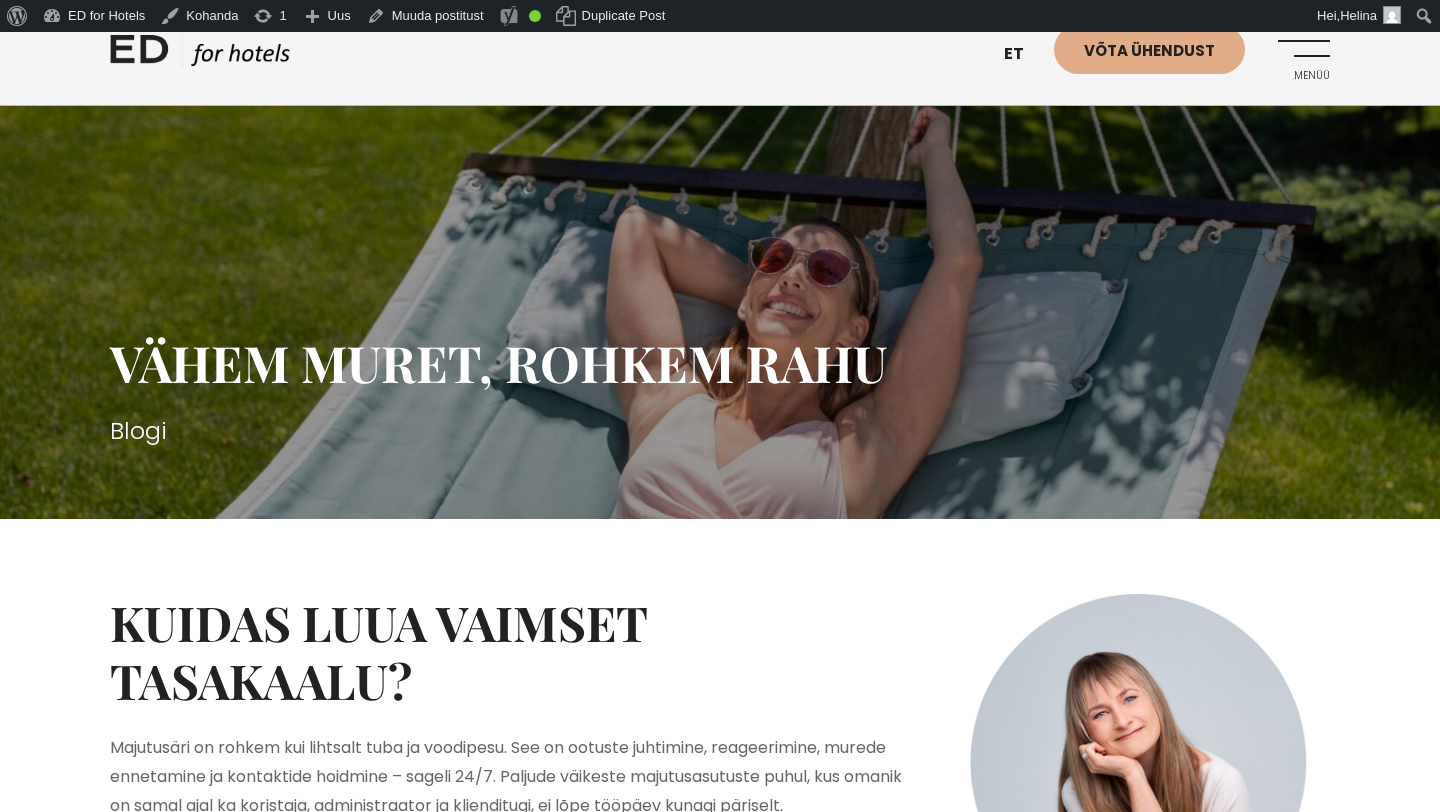 scroll, scrollTop: 0, scrollLeft: 0, axis: both 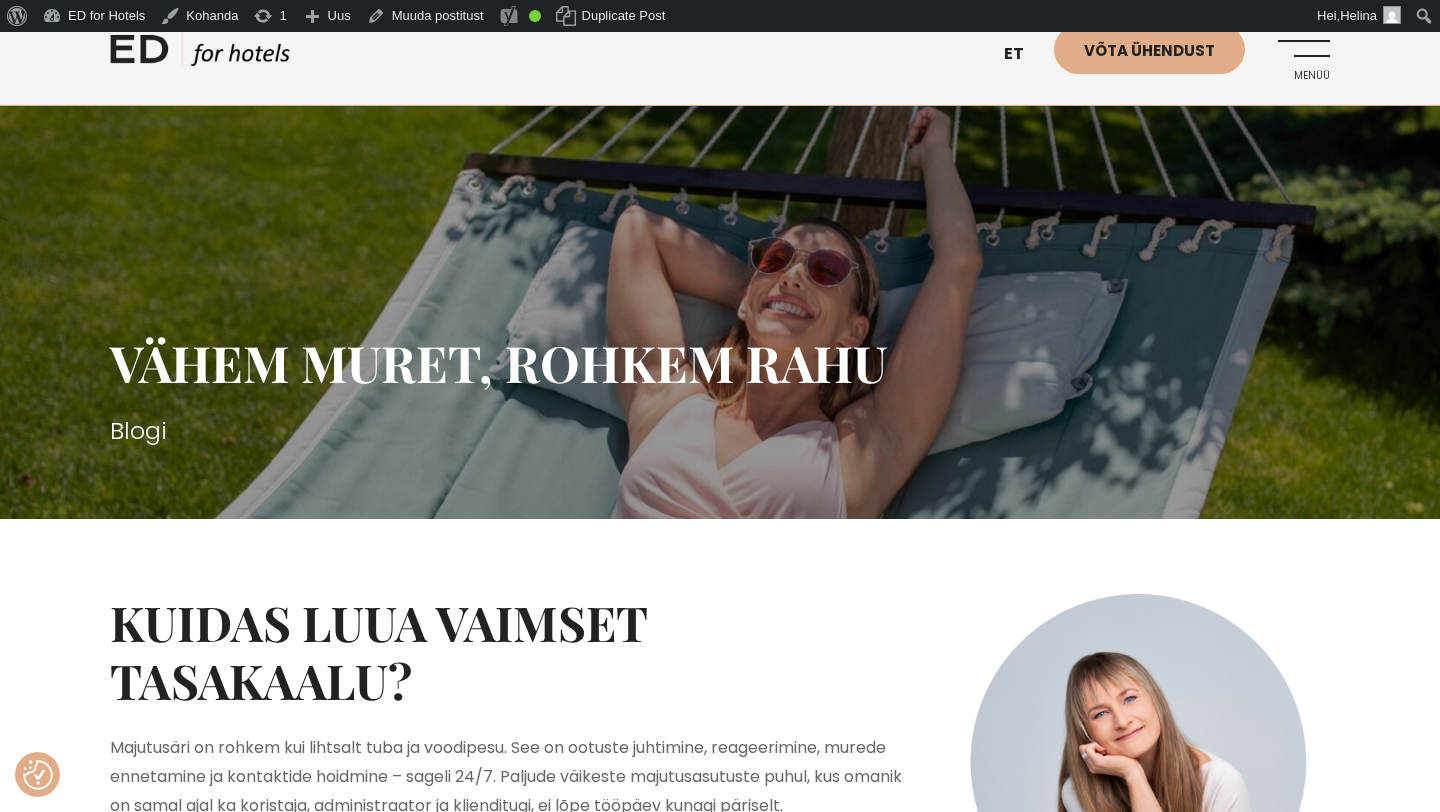 click on "Menüü" at bounding box center (1302, 52) 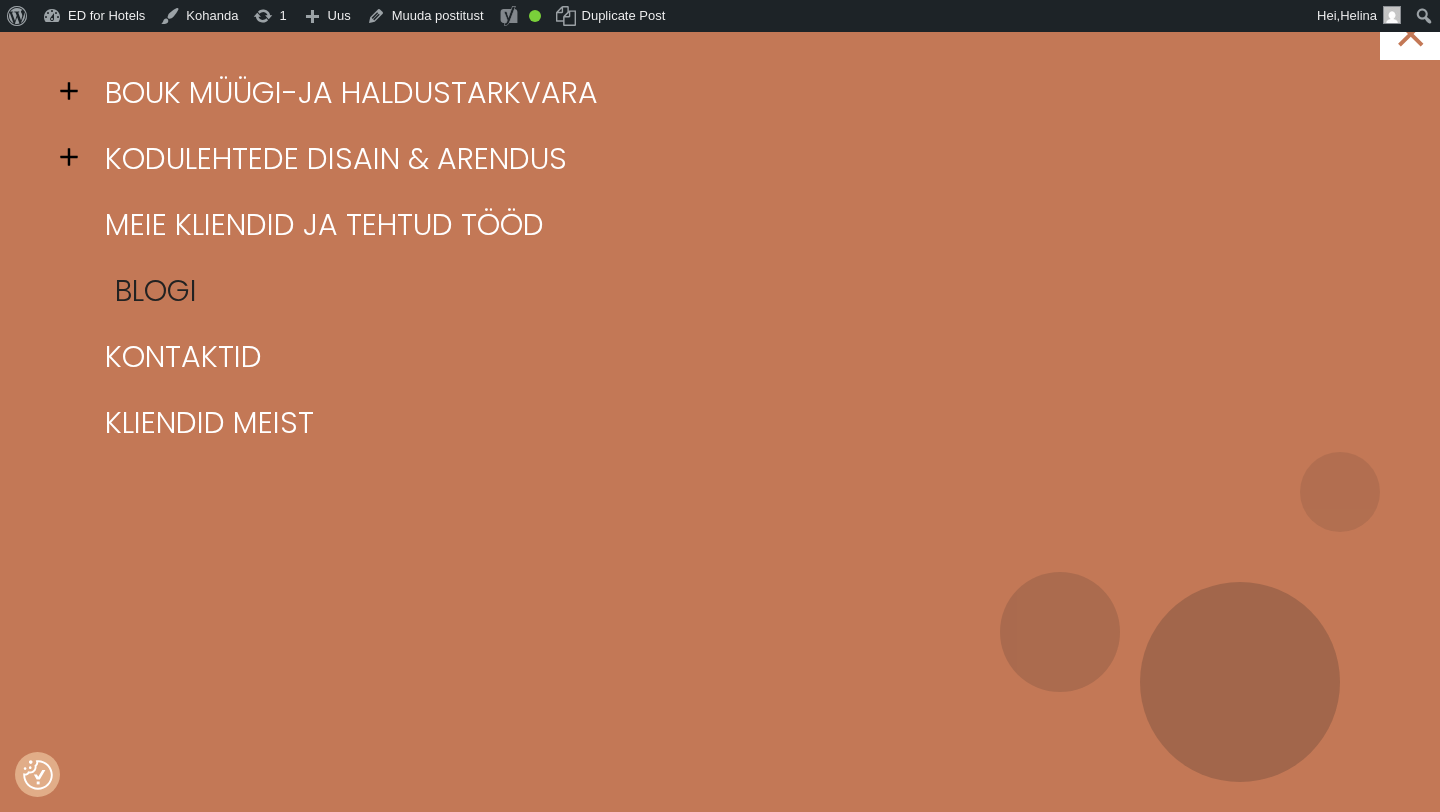 click on "Blogi" at bounding box center (745, 291) 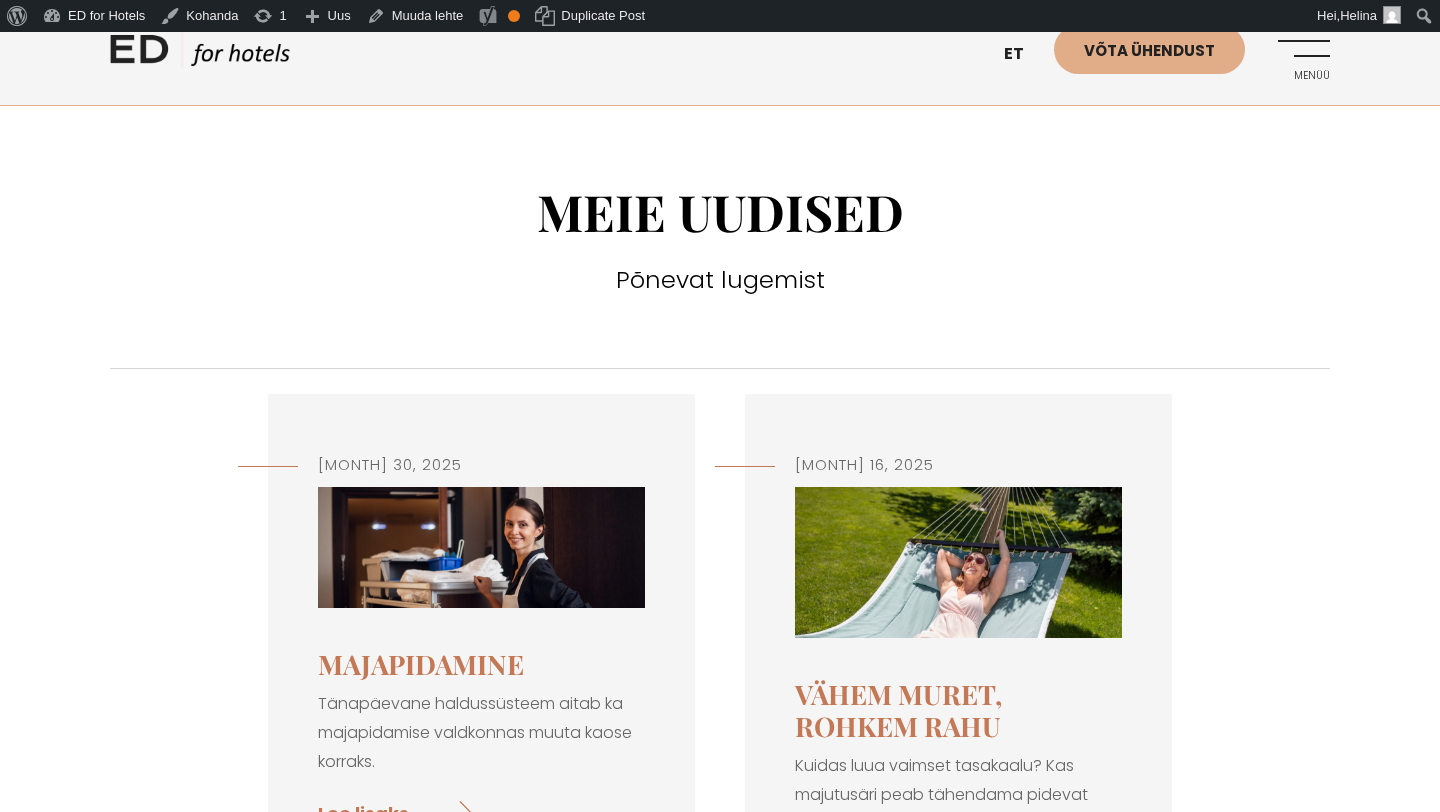 scroll, scrollTop: 0, scrollLeft: 0, axis: both 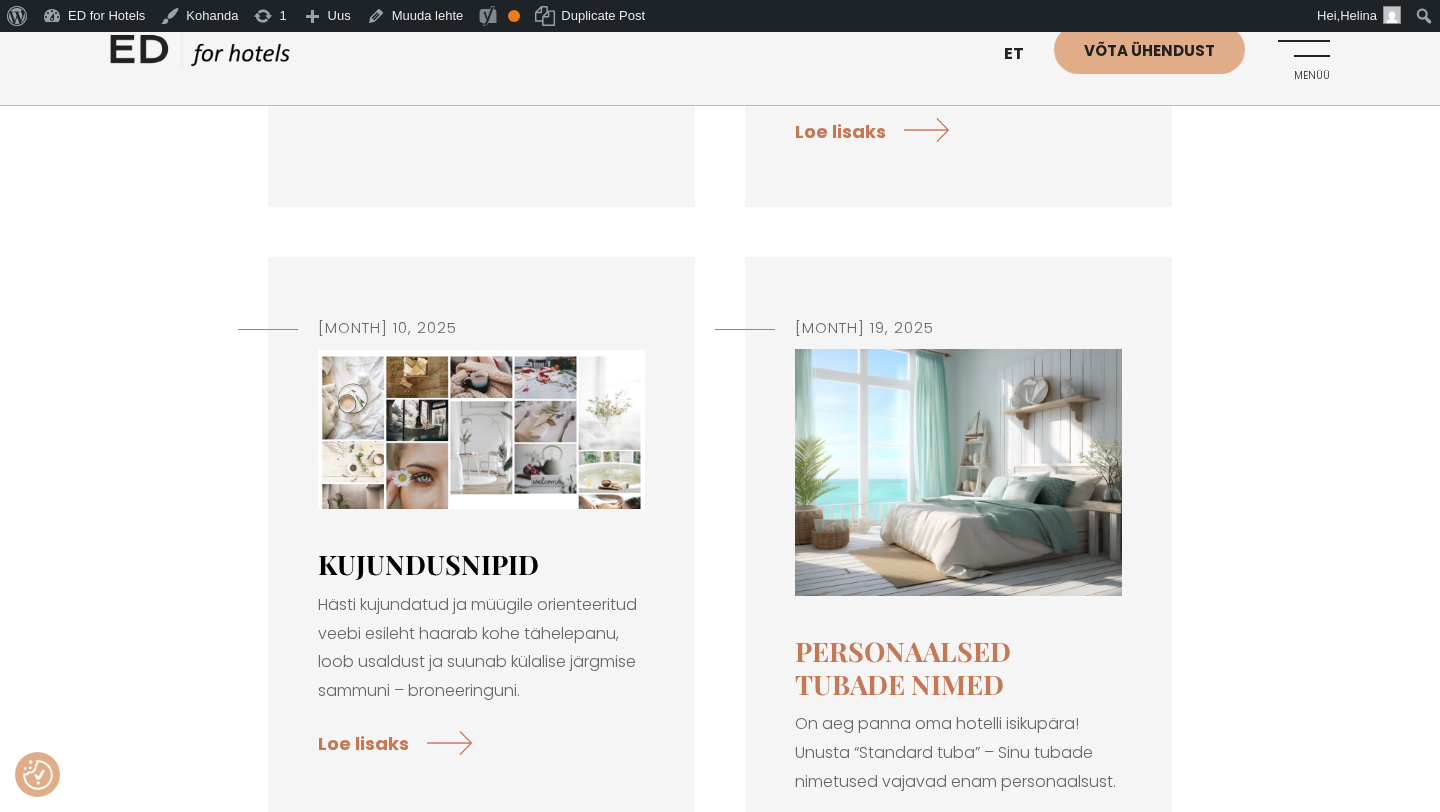 click on "Kujundusnipid" at bounding box center [428, 564] 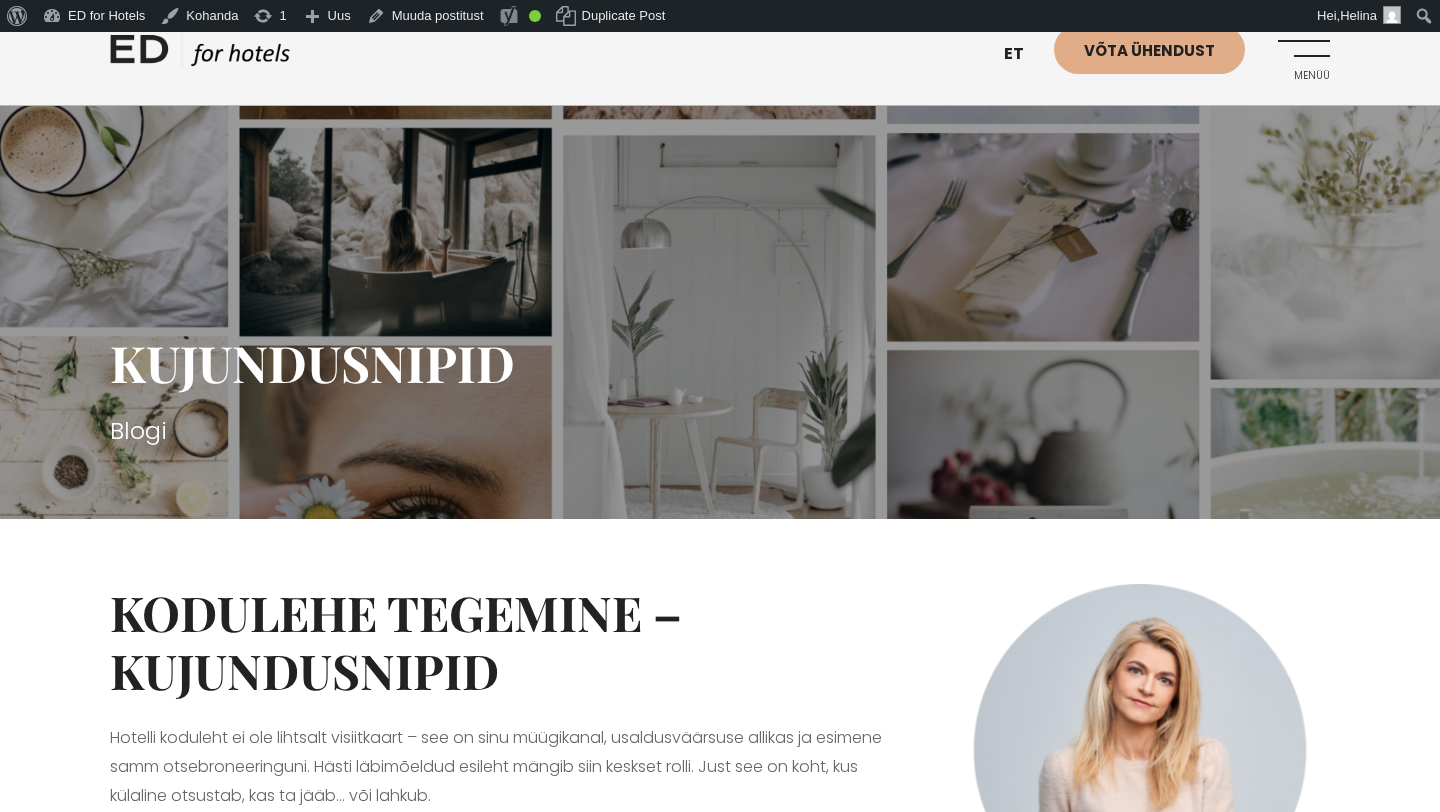 scroll, scrollTop: 0, scrollLeft: 0, axis: both 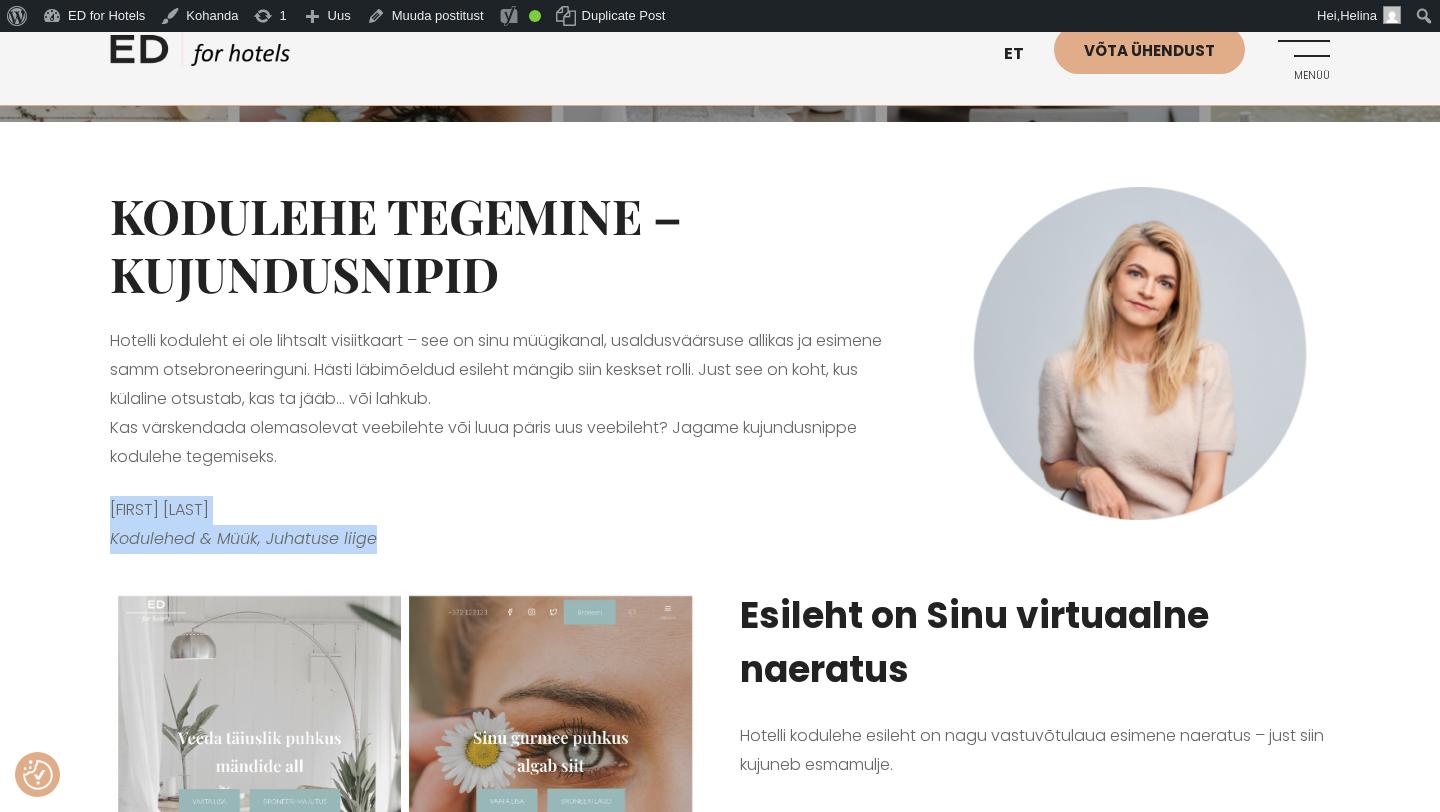 drag, startPoint x: 383, startPoint y: 547, endPoint x: 103, endPoint y: 506, distance: 282.98587 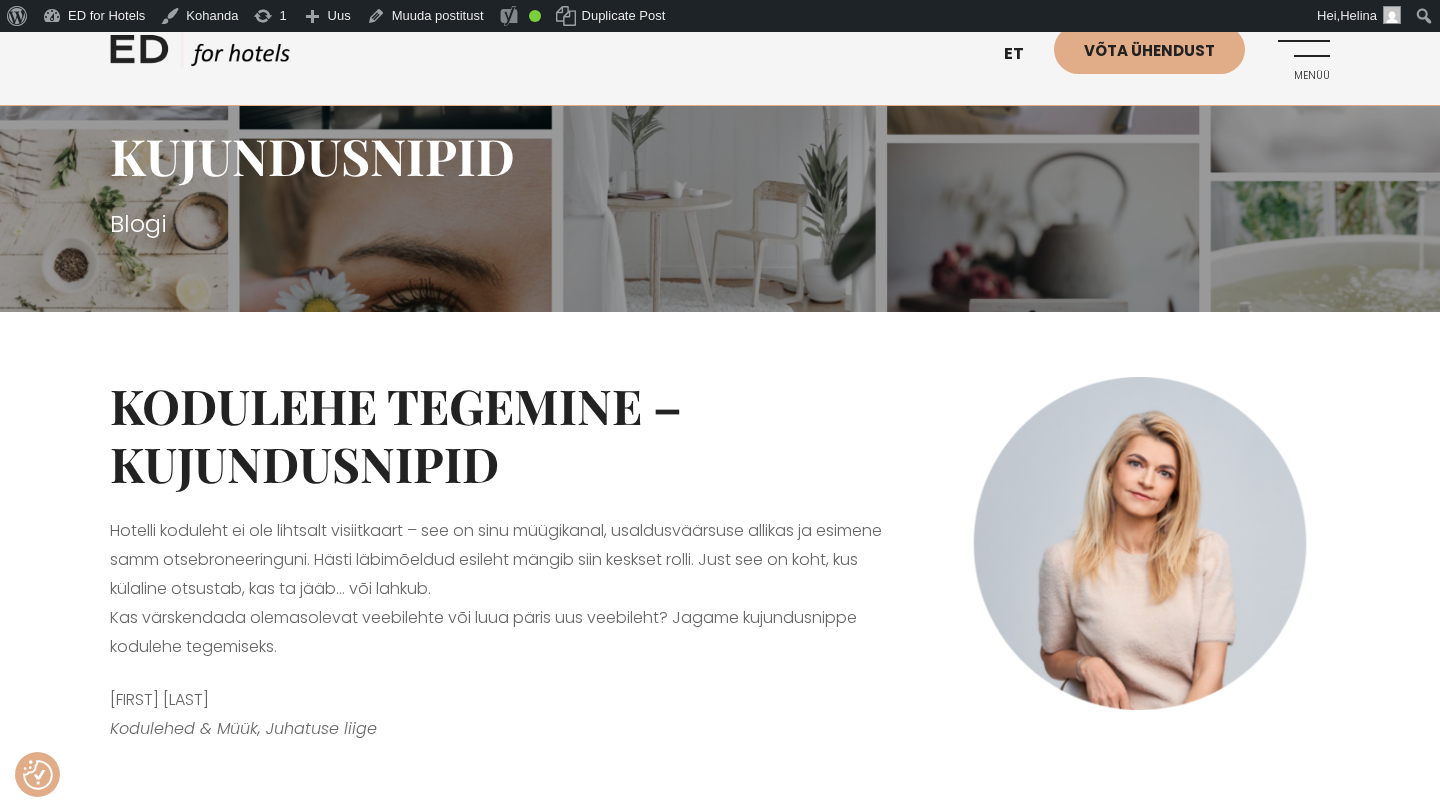 scroll, scrollTop: 206, scrollLeft: 0, axis: vertical 